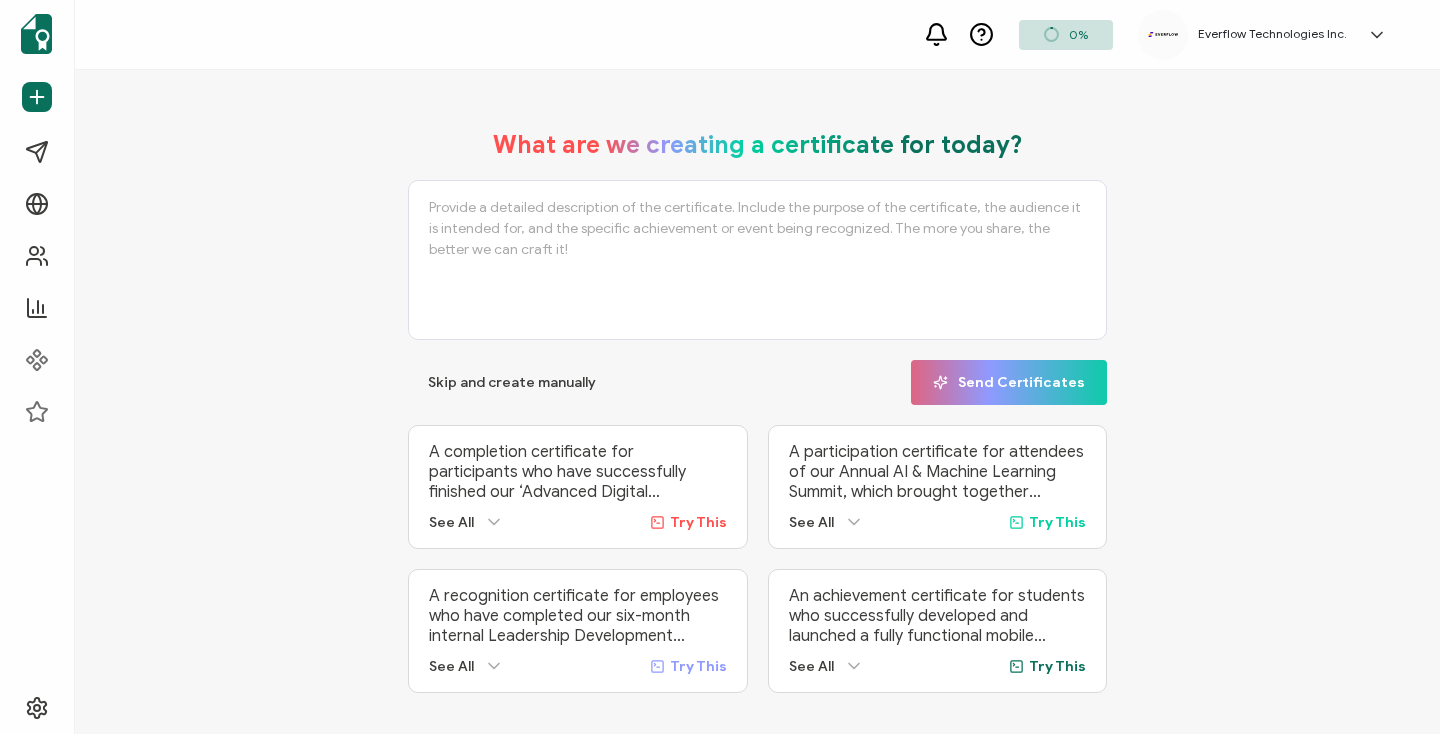 scroll, scrollTop: 0, scrollLeft: 0, axis: both 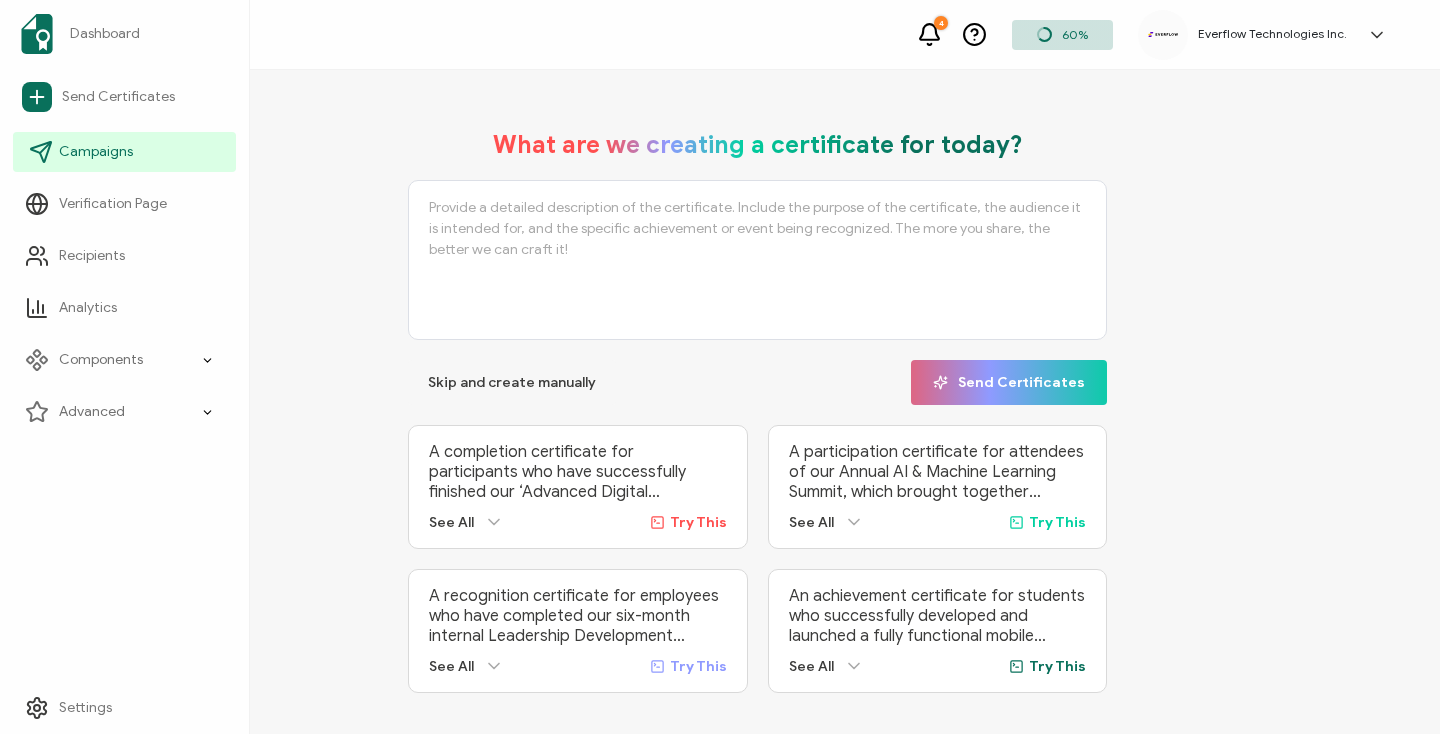 click on "Campaigns" at bounding box center (124, 152) 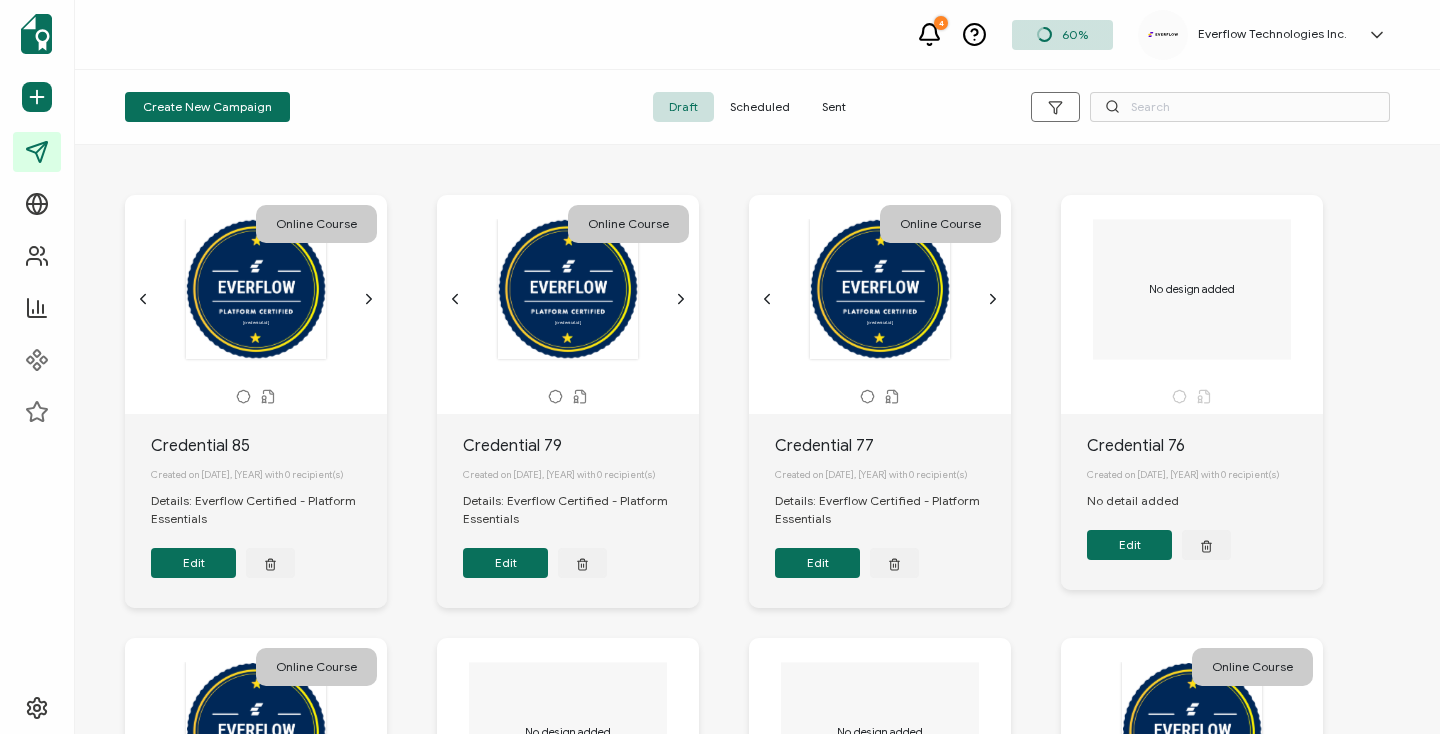click on "Sent" at bounding box center (834, 107) 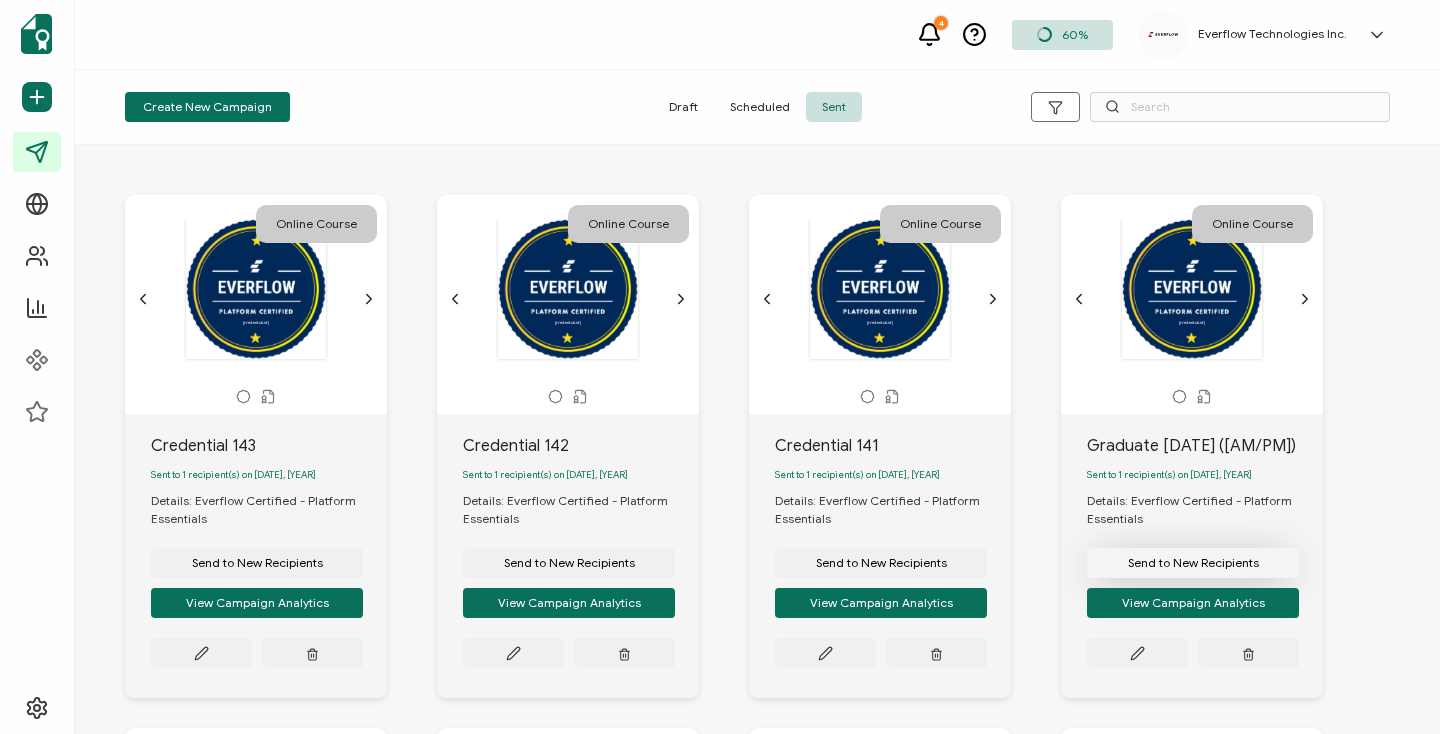 click on "Send to New Recipients" at bounding box center (257, 563) 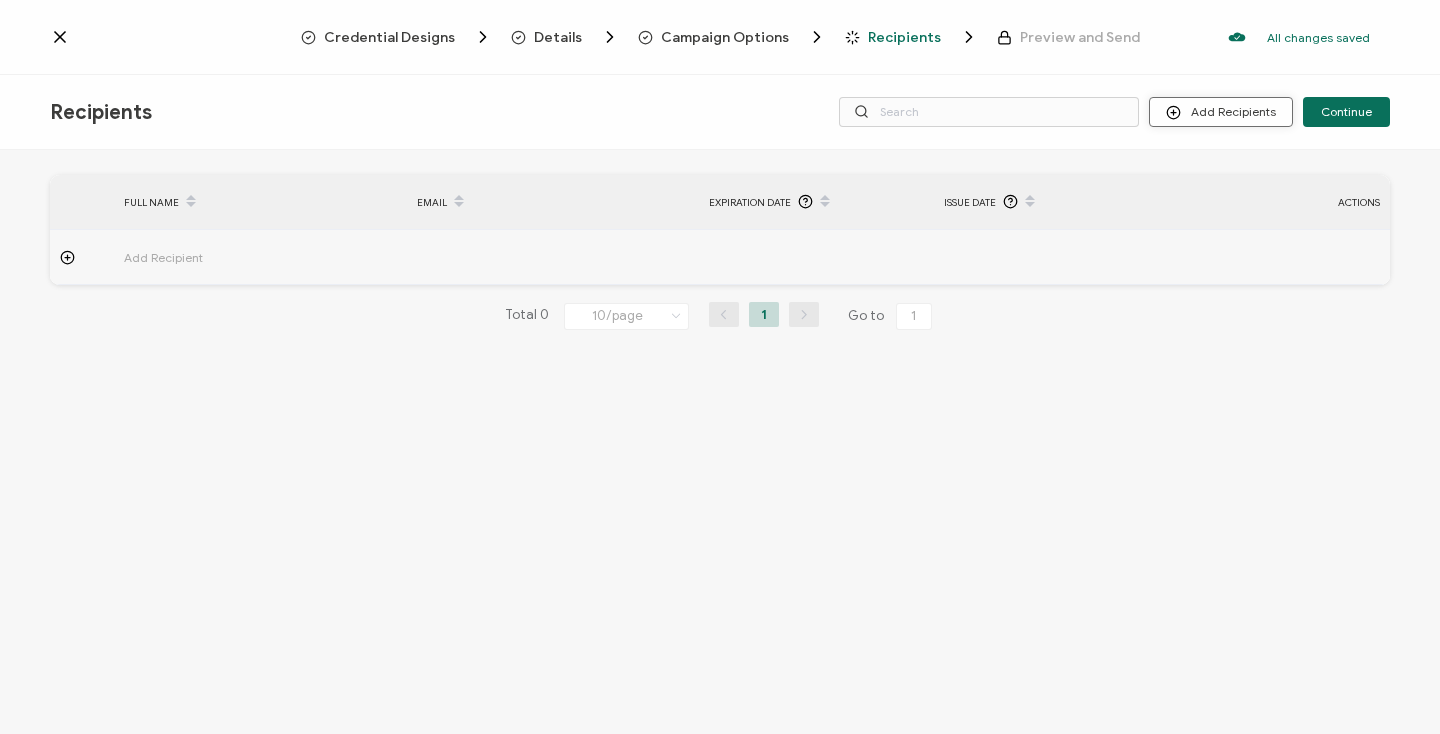 click on "Add Recipients" at bounding box center (1221, 112) 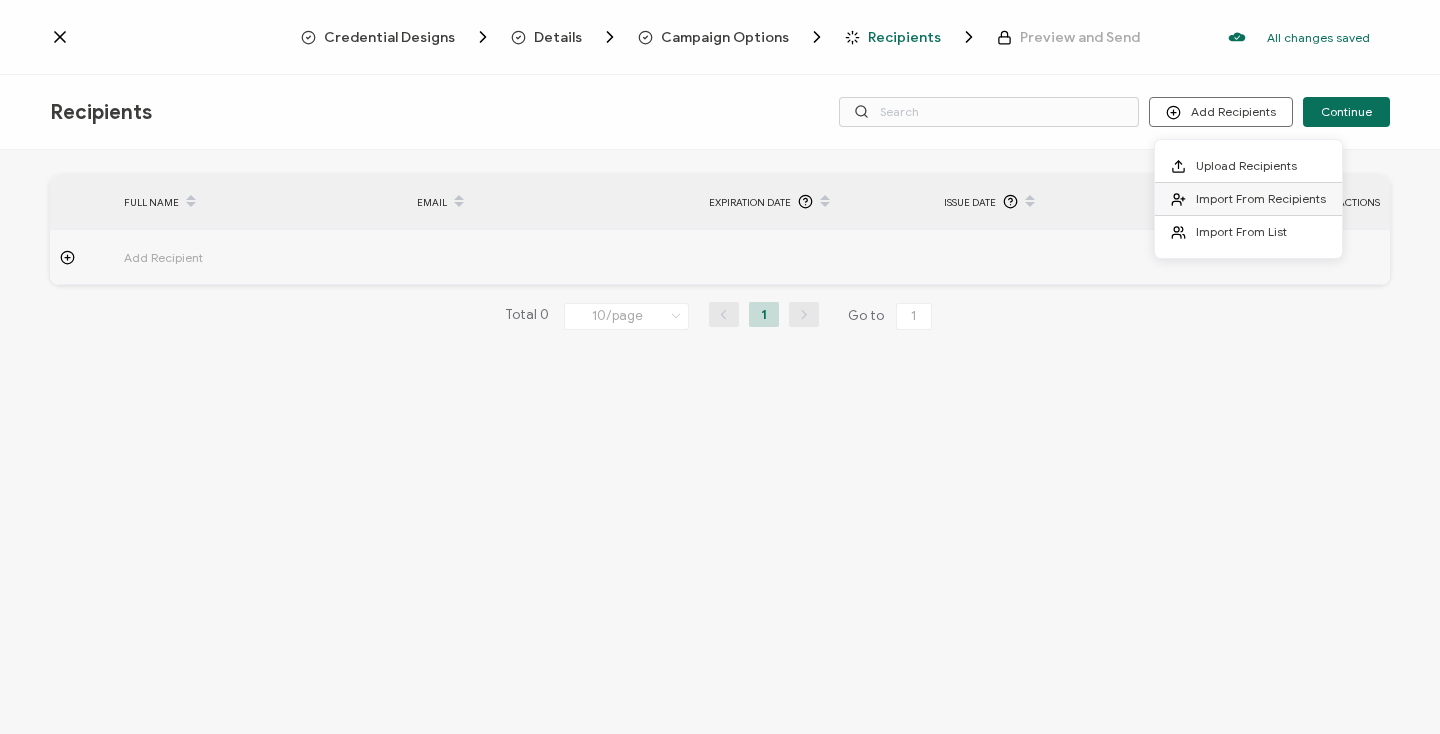 click on "Import From Recipients" at bounding box center (1261, 198) 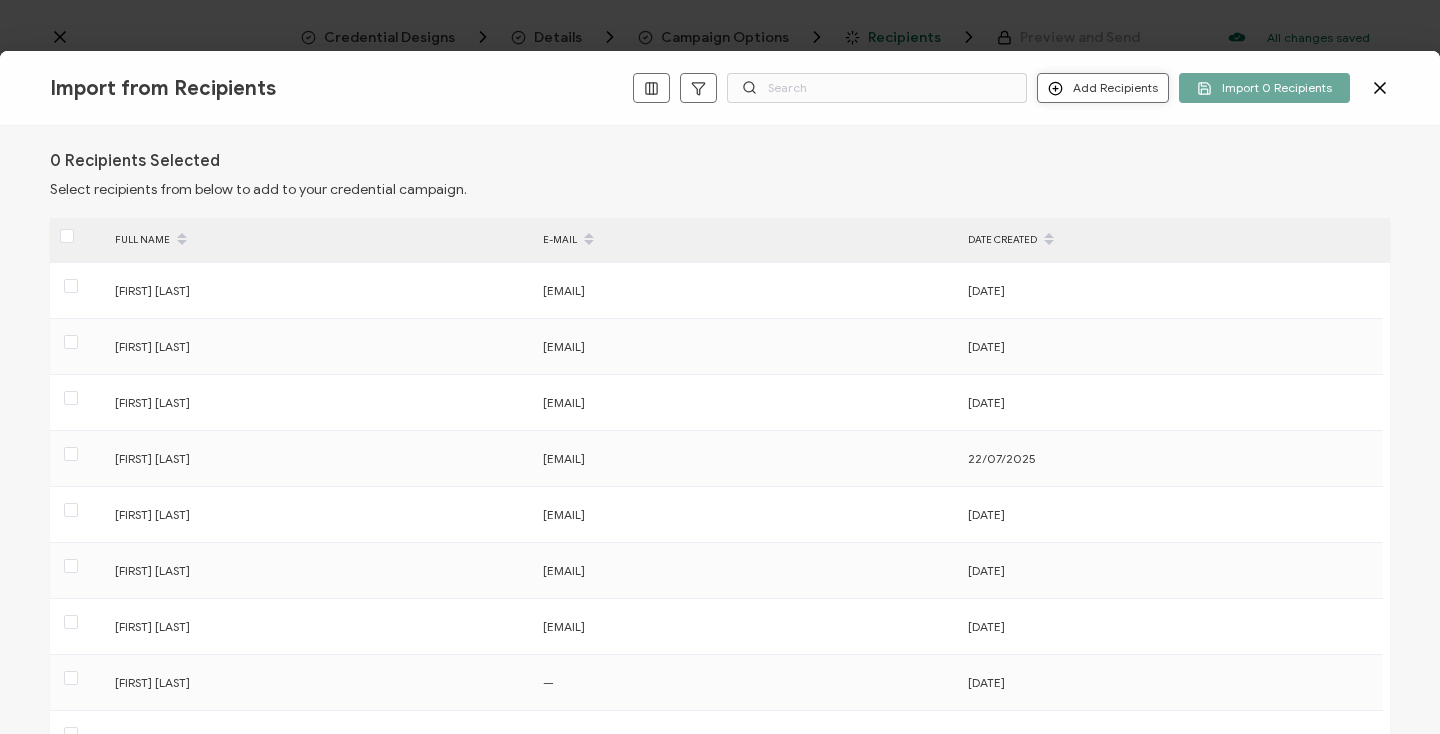 click on "Add Recipients" at bounding box center (1103, 88) 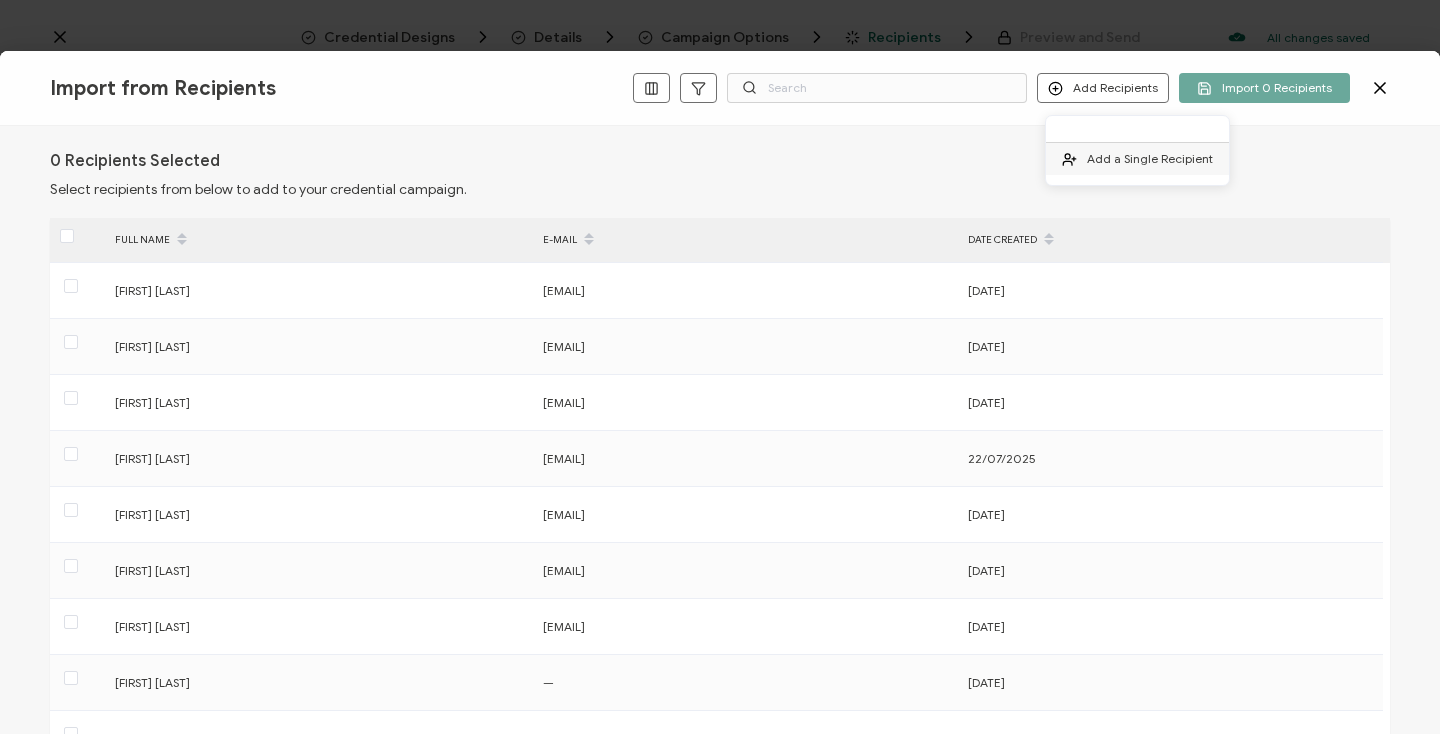 click on "Add a Single Recipient" at bounding box center (1150, 158) 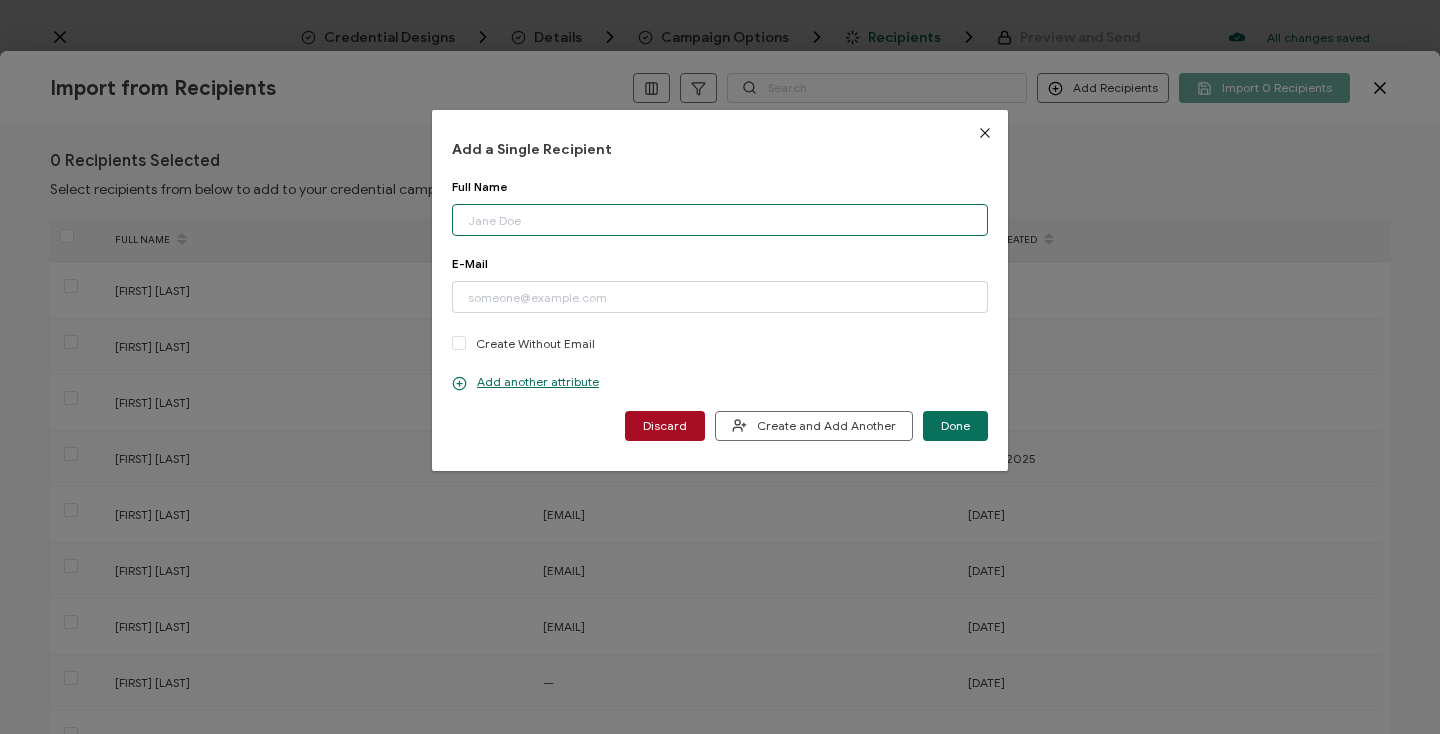 paste on "[FIRST] [LAST] Email: [EMAIL]" 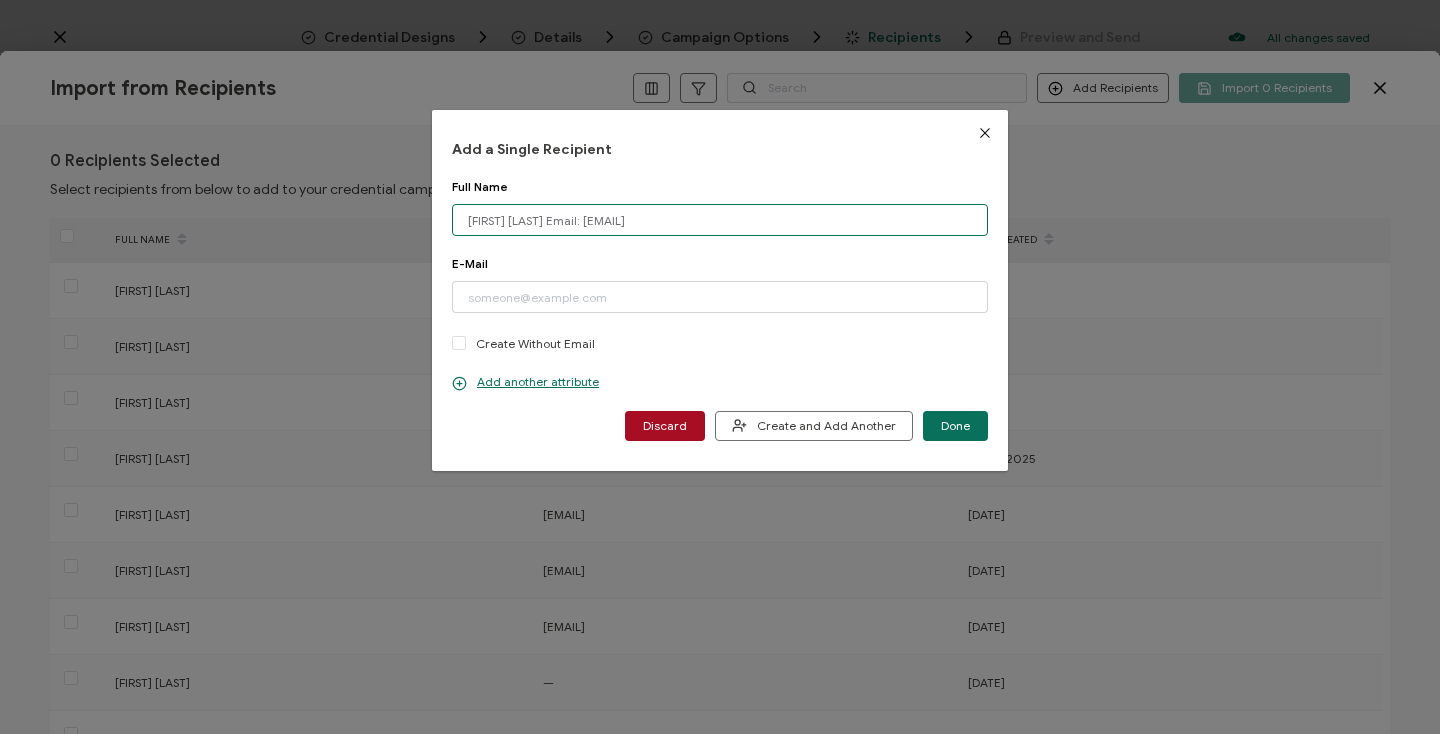 drag, startPoint x: 590, startPoint y: 223, endPoint x: 777, endPoint y: 226, distance: 187.02406 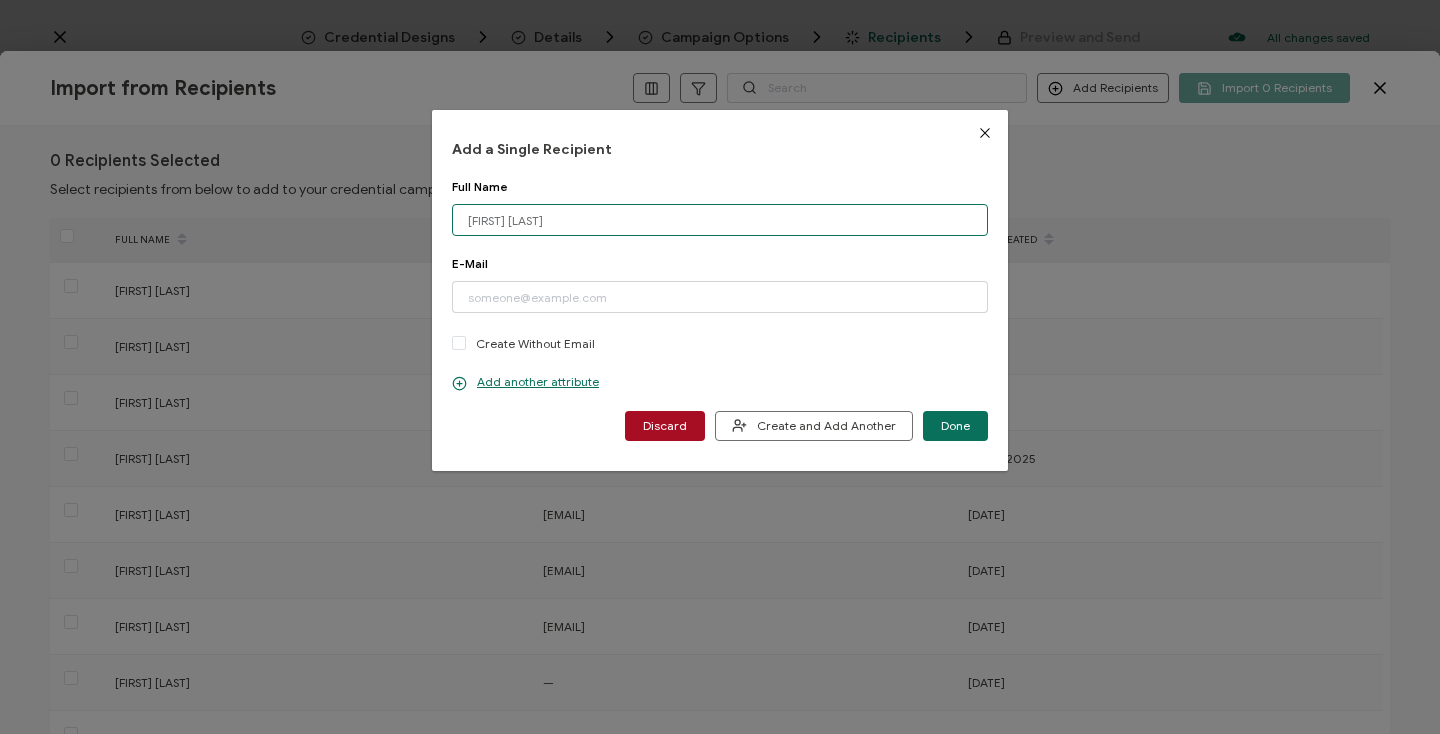 type on "[FIRST] [LAST]" 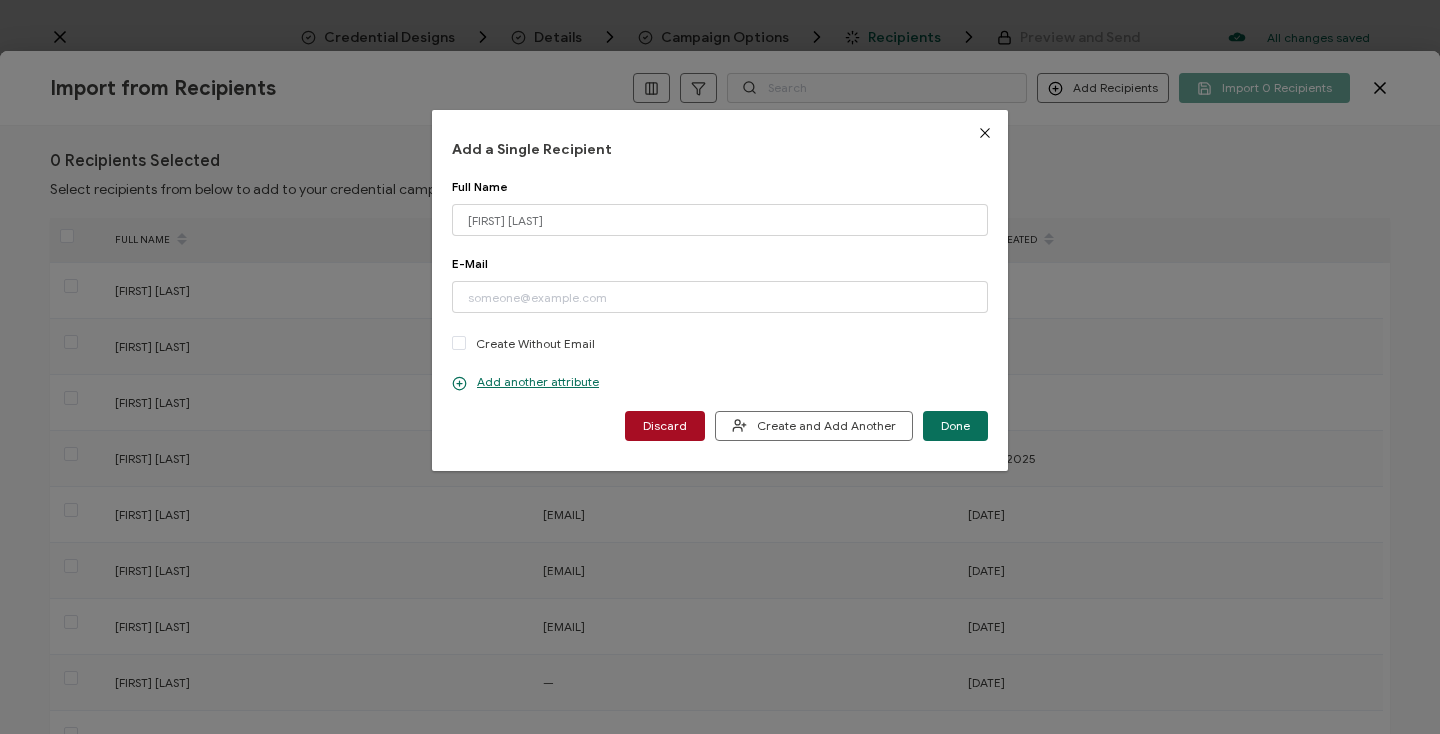 click on "Add a Single Recipient
Full Name   [FIRST] [LAST]   Please enter a valid name.
E-Mail
Please enter a valid email address.
Create Without Email
Add another attribute
Discard
Create and Add Another   Done" at bounding box center [720, 290] 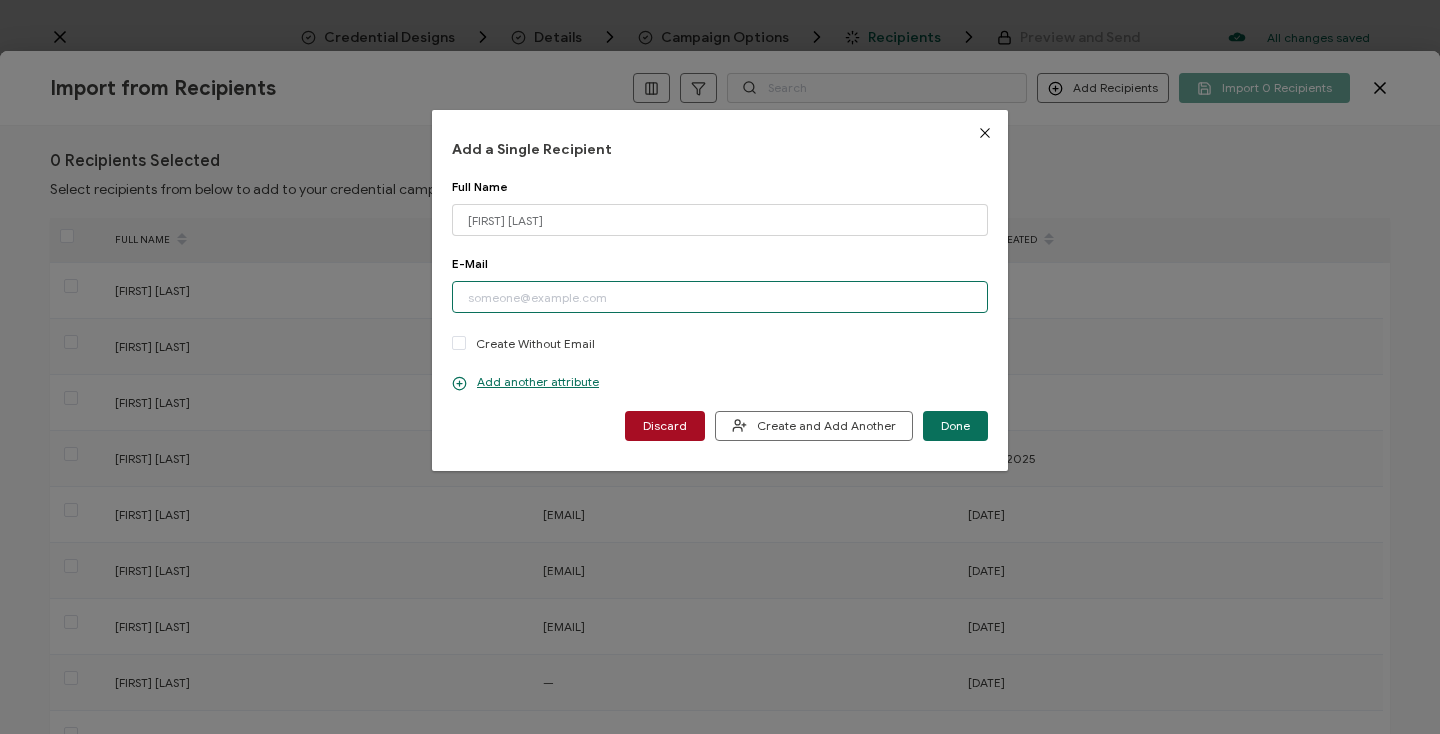 paste on "[EMAIL]" 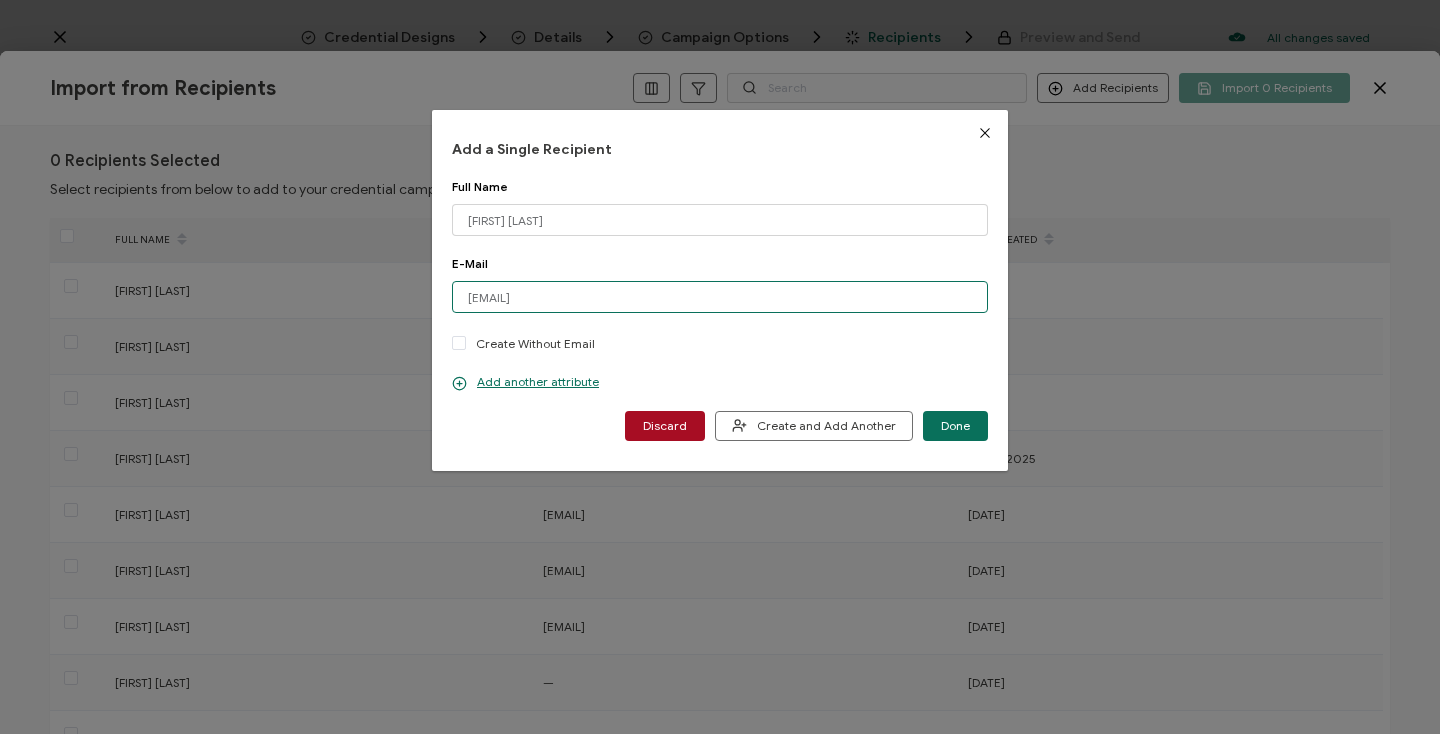 type on "[EMAIL]" 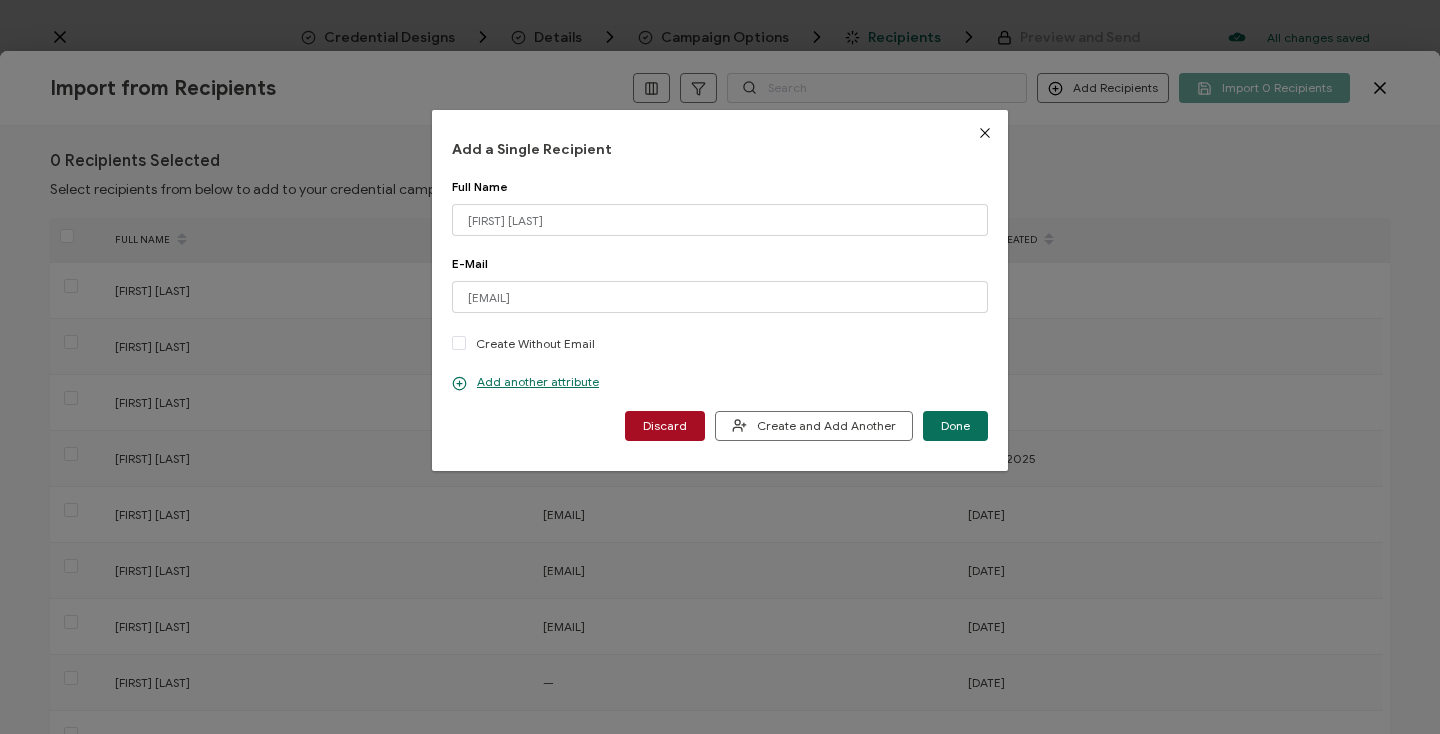 click on "Add a Single Recipient
Full Name   [FIRST] [LAST]   Please enter a valid name.
E-Mail
[EMAIL]   Please enter a valid email address.
Create Without Email
Add another attribute
Discard
Create and Add Another   Done" at bounding box center [720, 290] 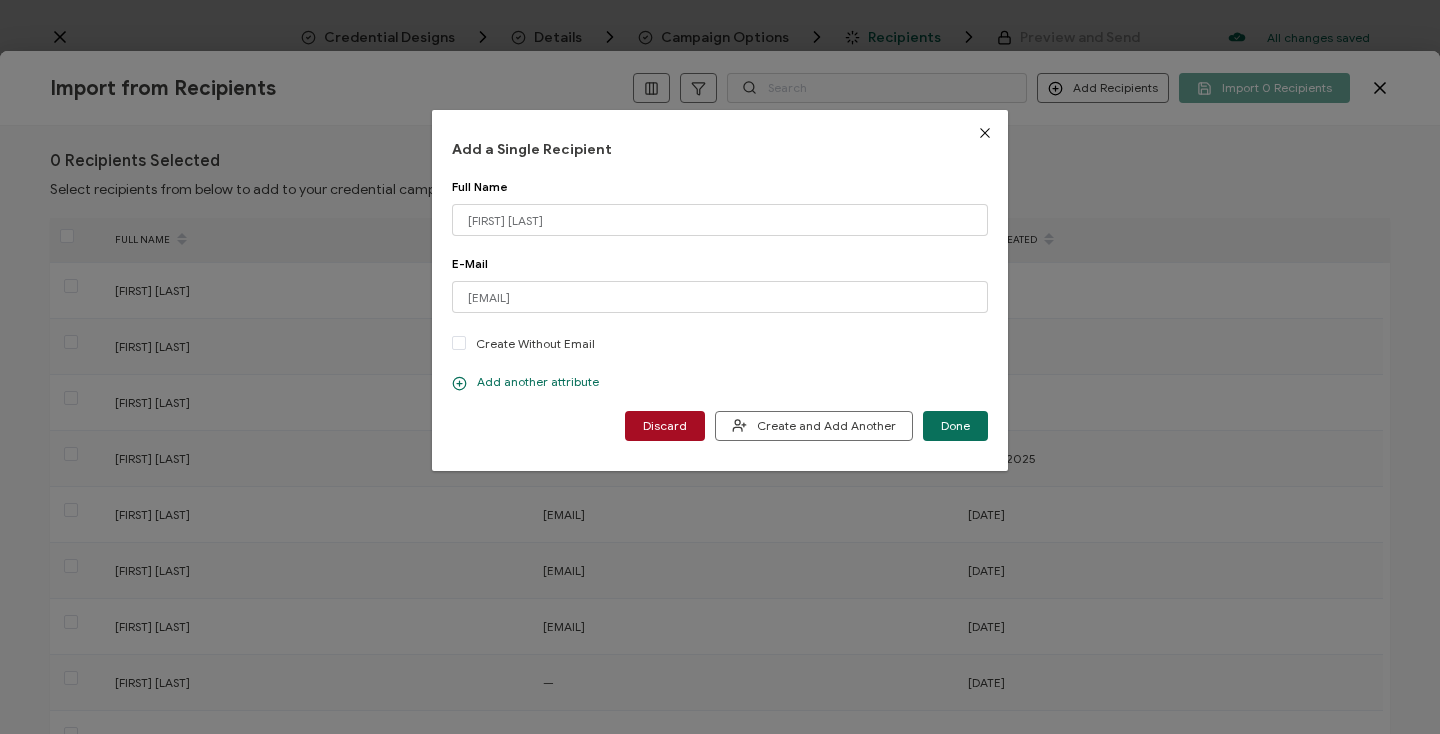 click on "Add another attribute" at bounding box center (525, 382) 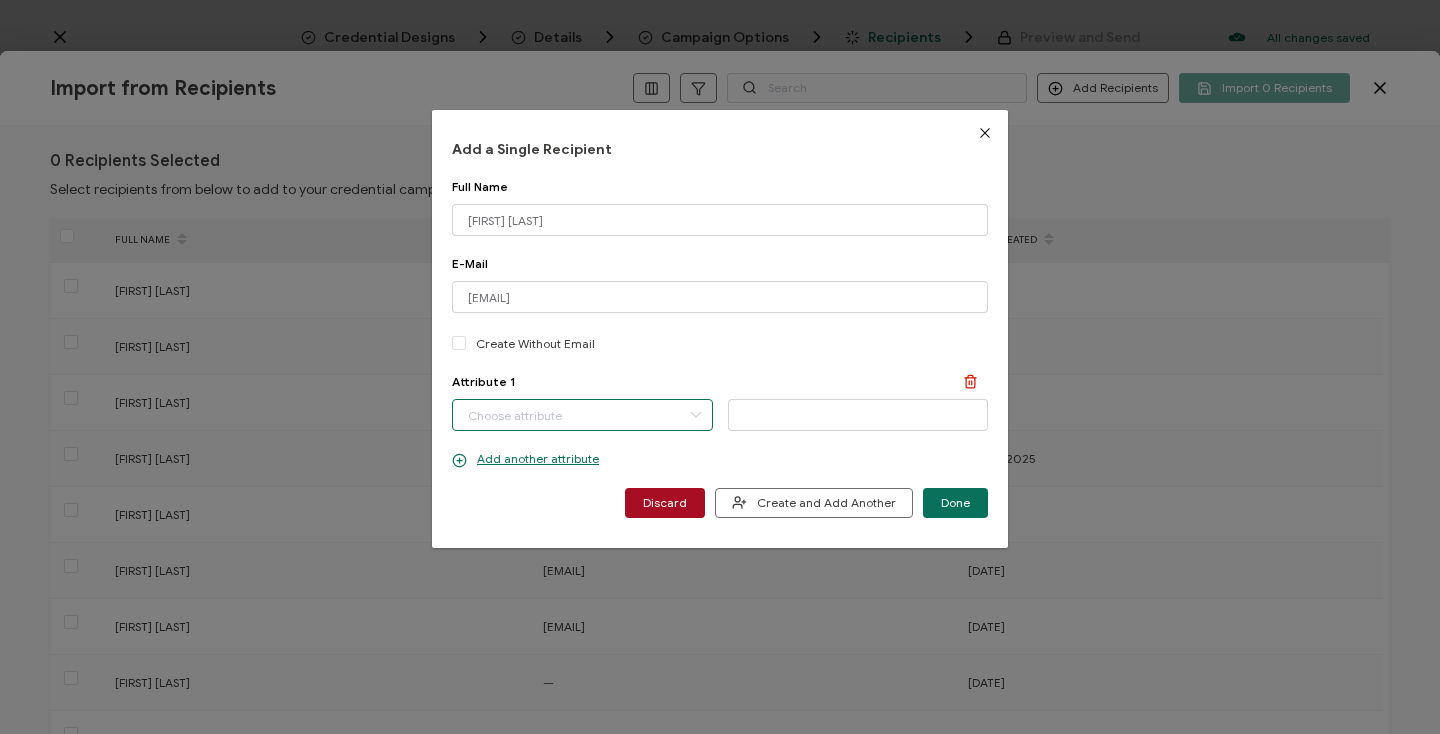click at bounding box center (582, 415) 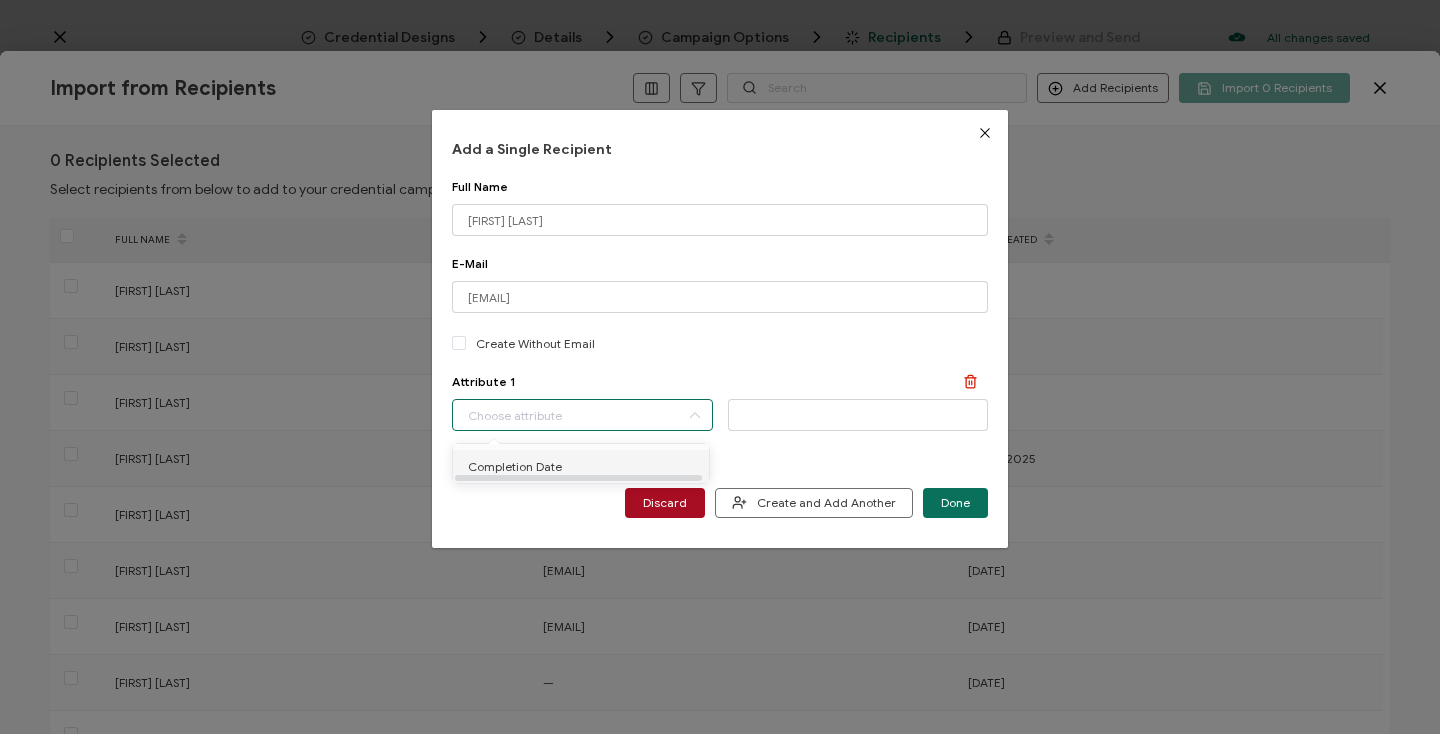 click on "Completion Date" at bounding box center (515, 467) 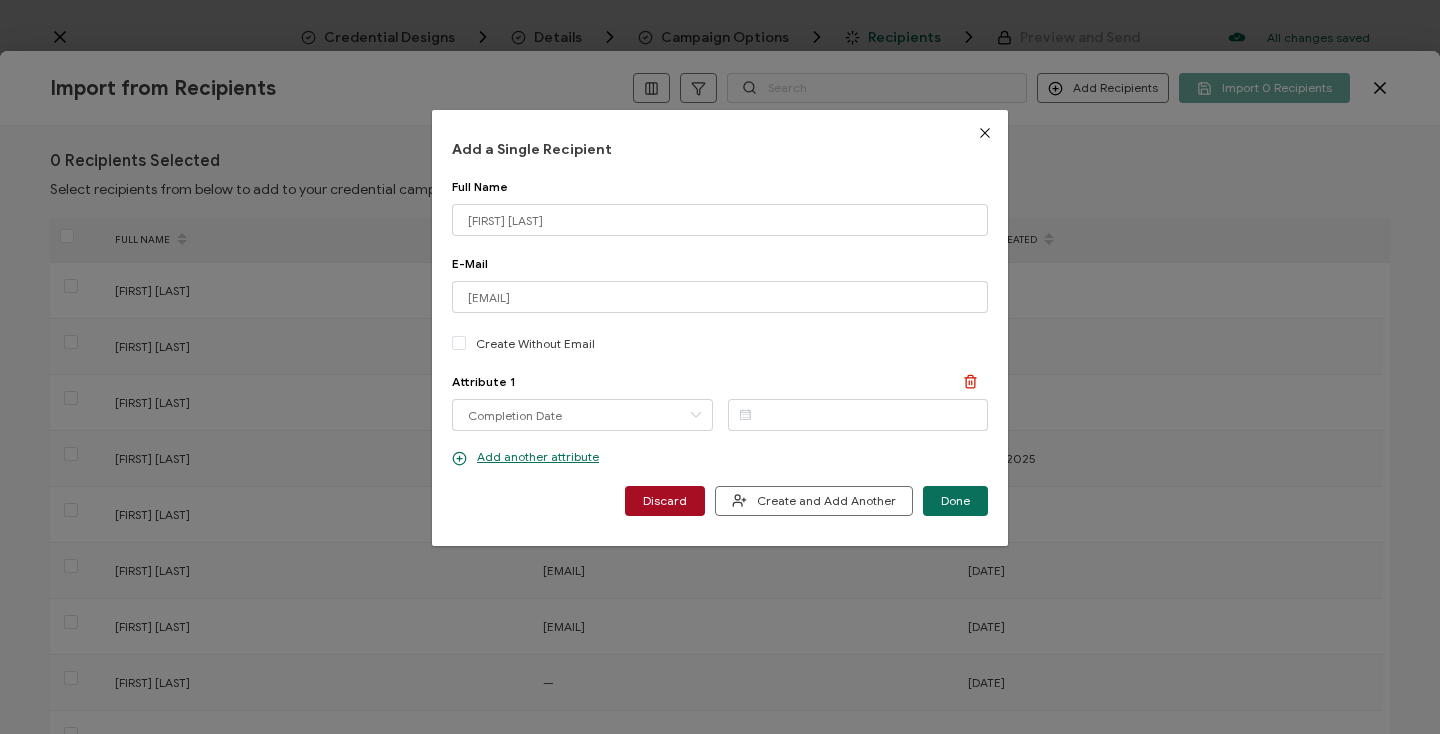 click at bounding box center [745, 414] 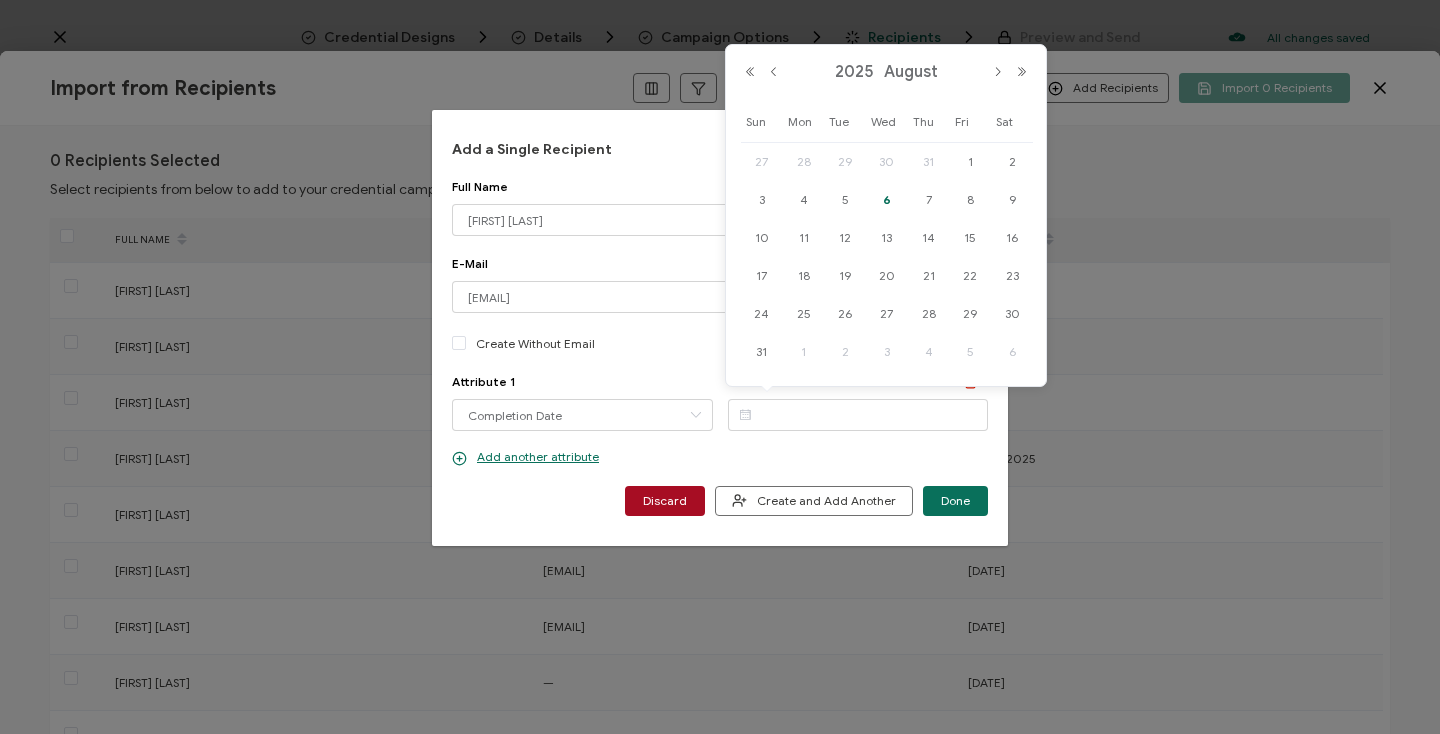 click on "6" at bounding box center [887, 200] 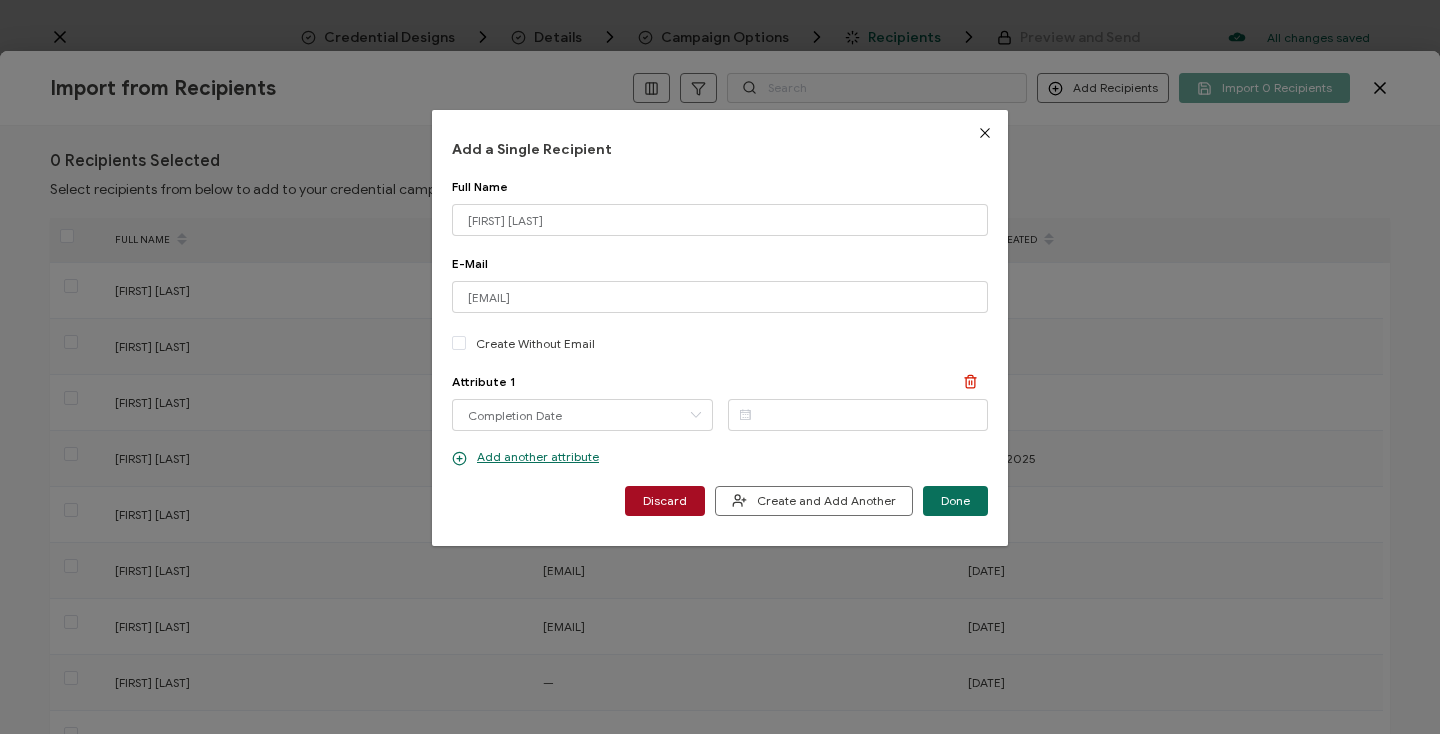 type on "[DATE]" 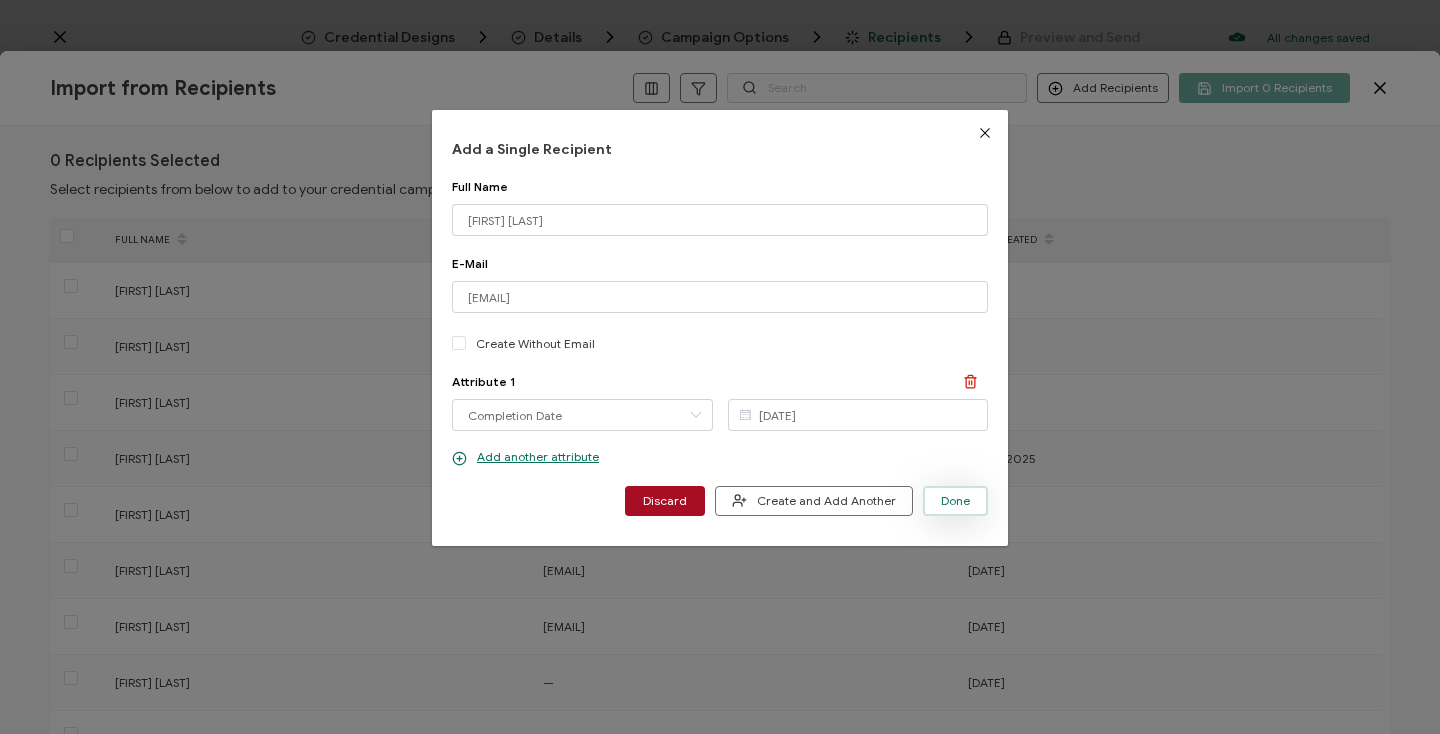 click on "Done" at bounding box center [955, 501] 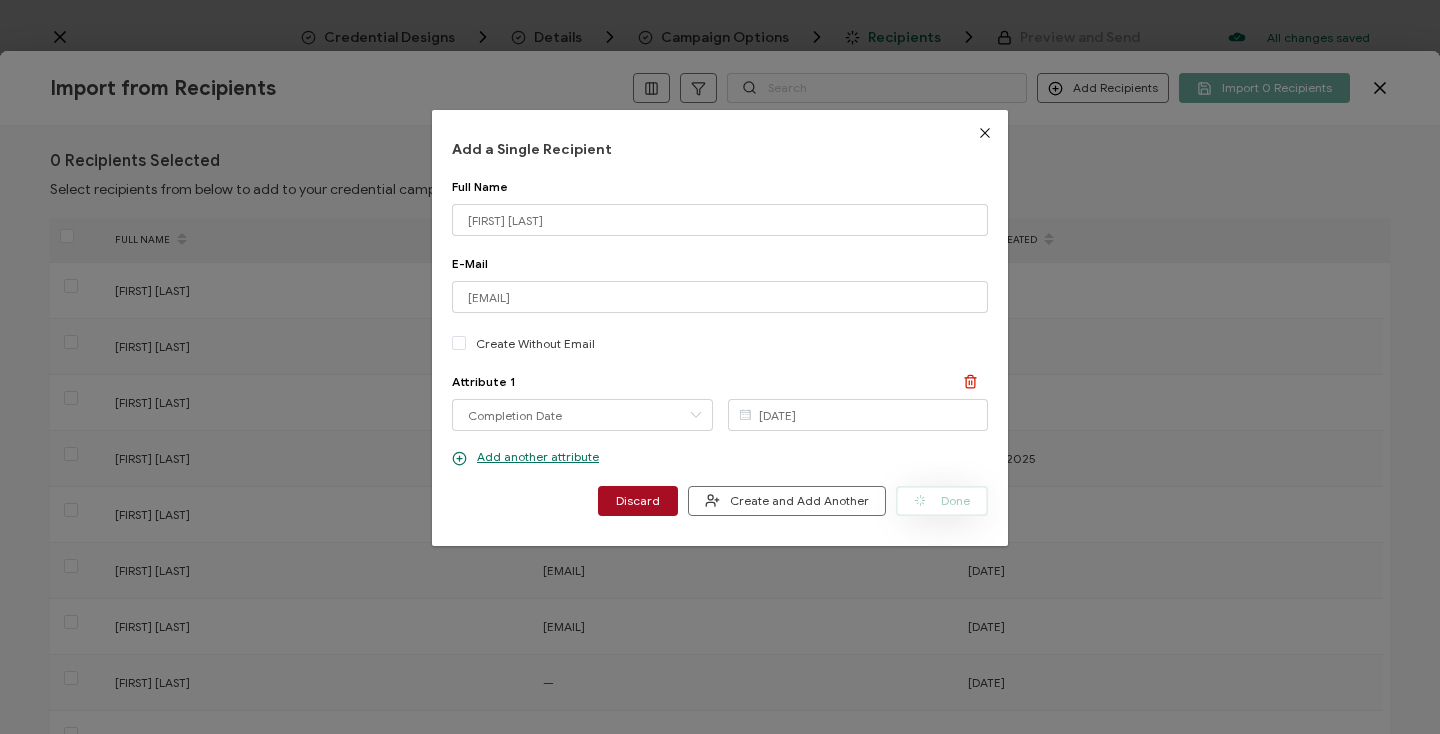 type 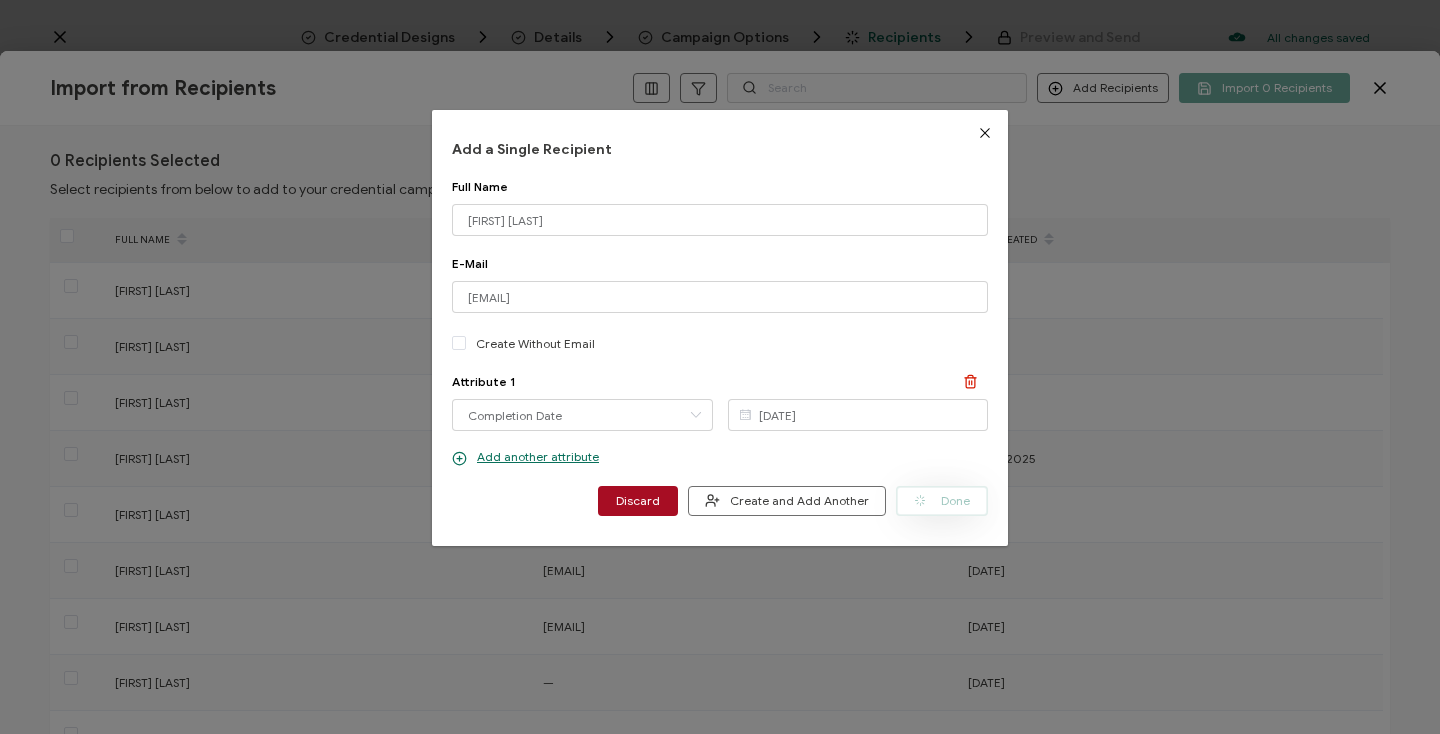 type 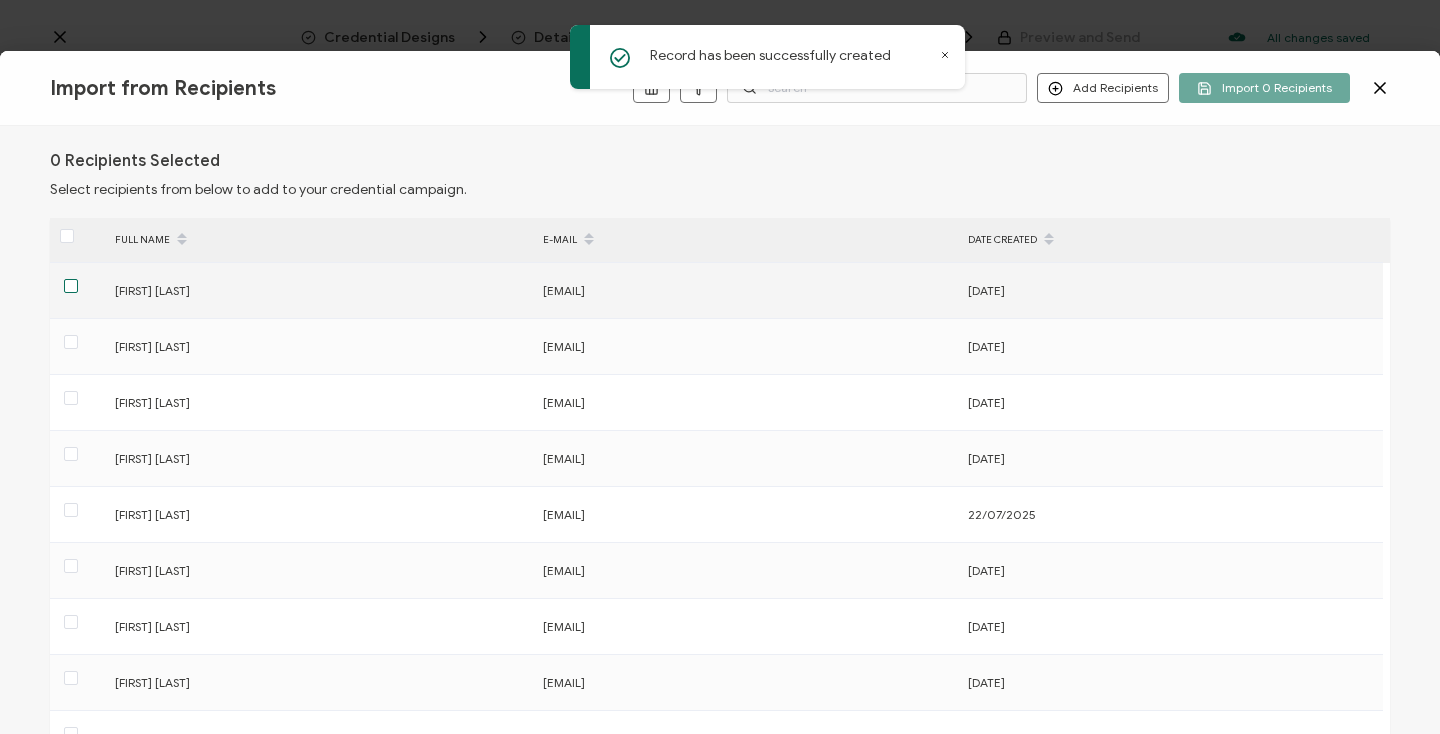 click at bounding box center (71, 286) 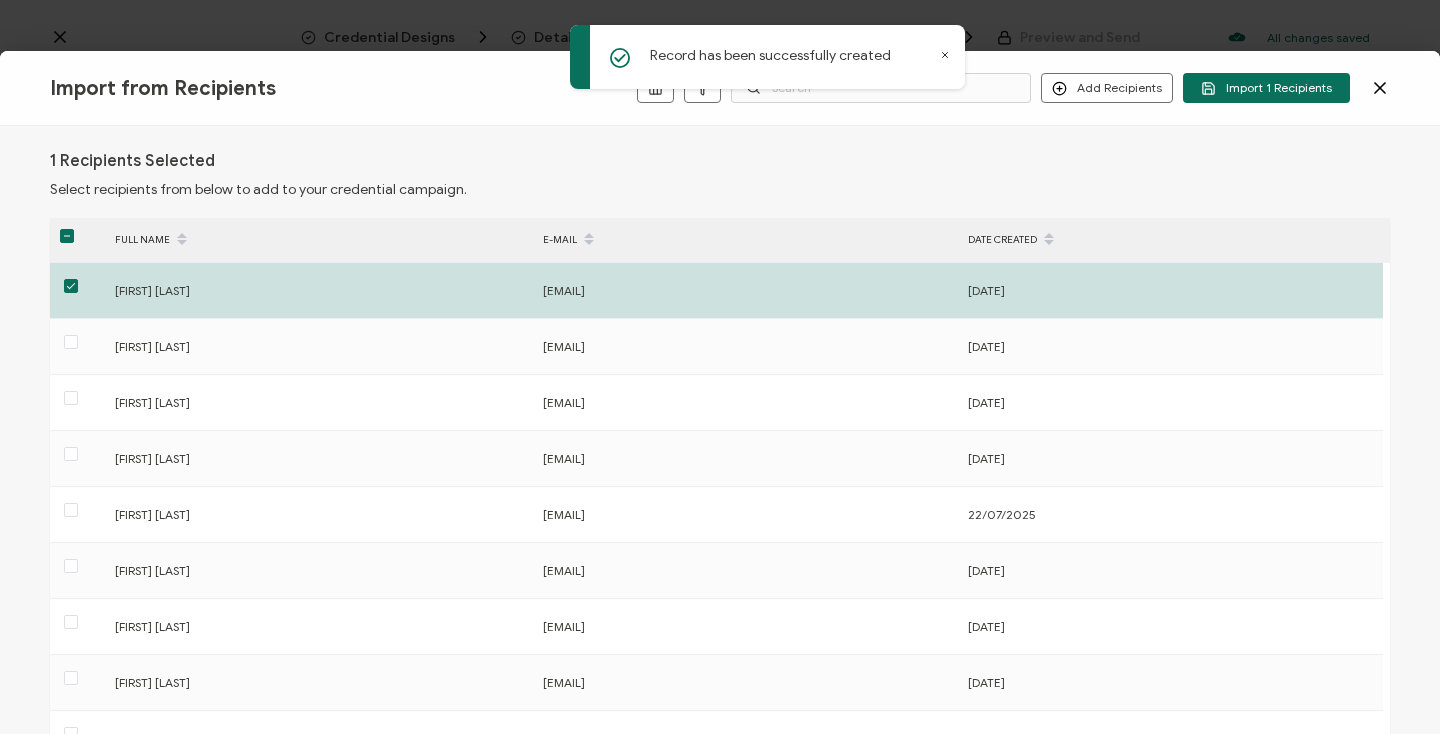 click on "Import from Recipients
Add Recipients
Import 1 Recipients" at bounding box center (720, 88) 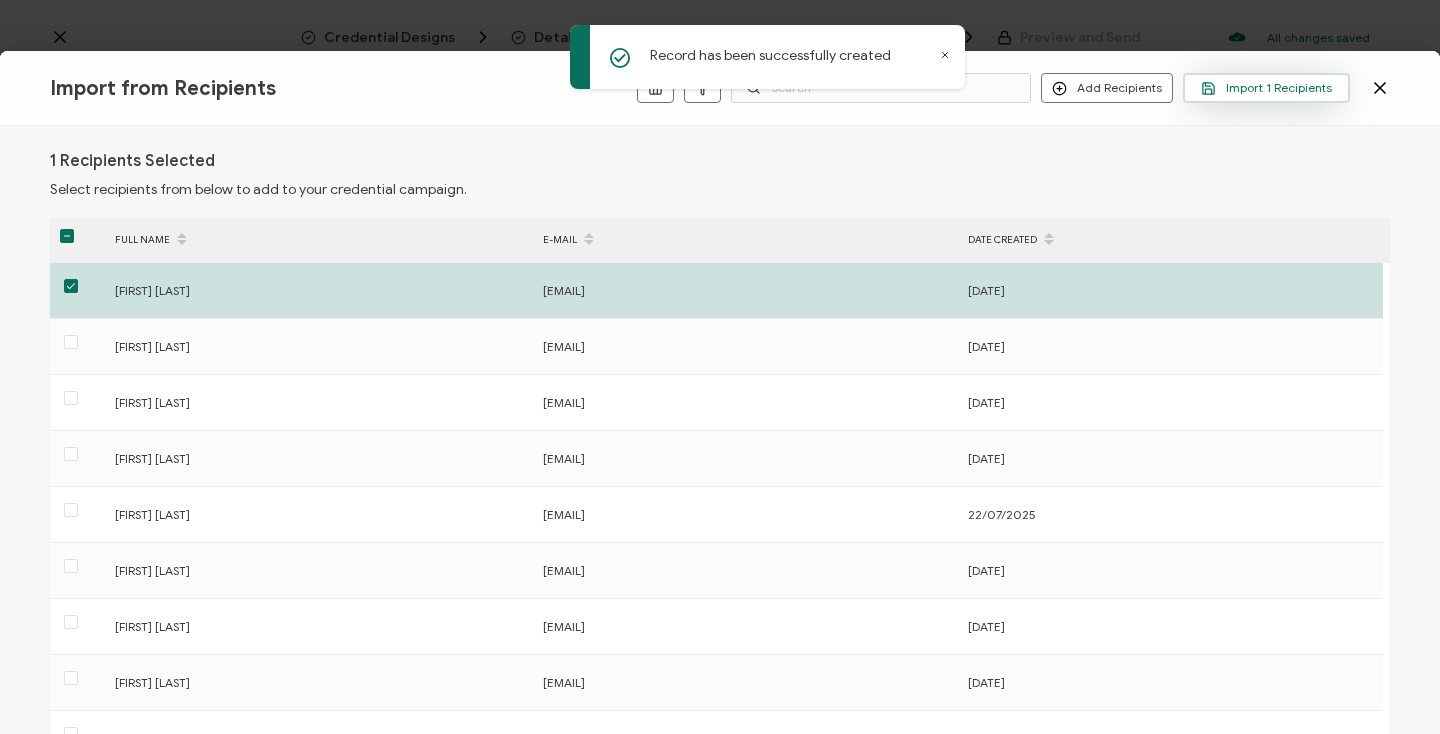 click on "Import 1 Recipients" at bounding box center (1266, 88) 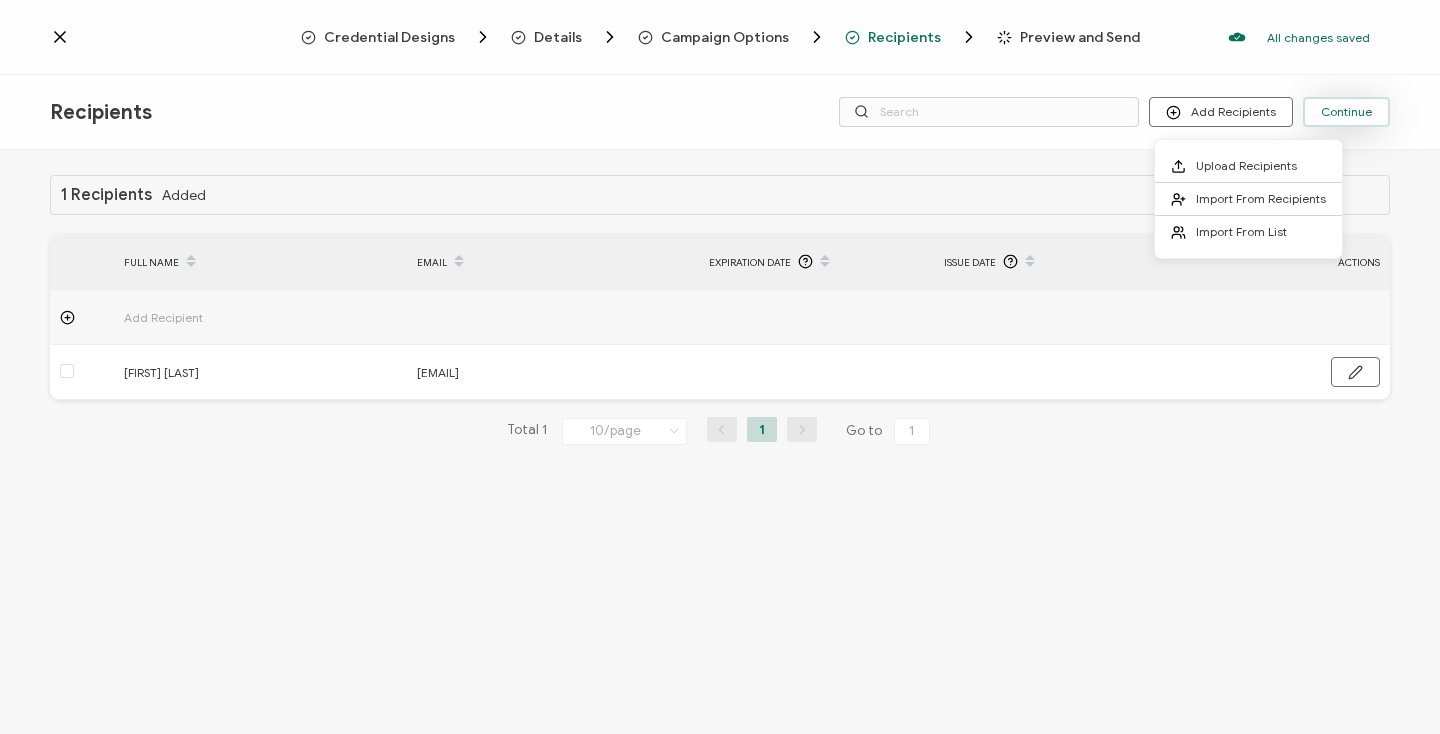 click on "Continue" at bounding box center [1346, 112] 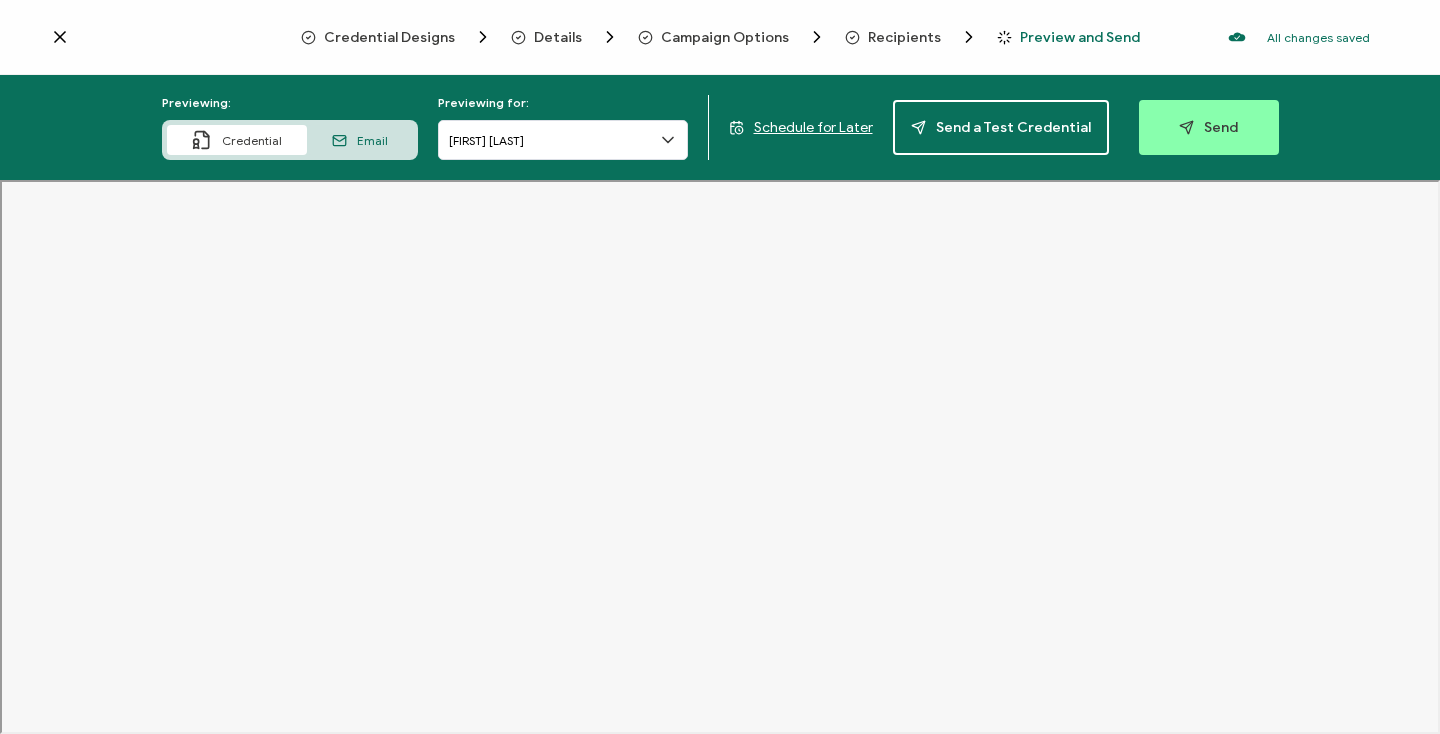 click on "Email" at bounding box center [372, 140] 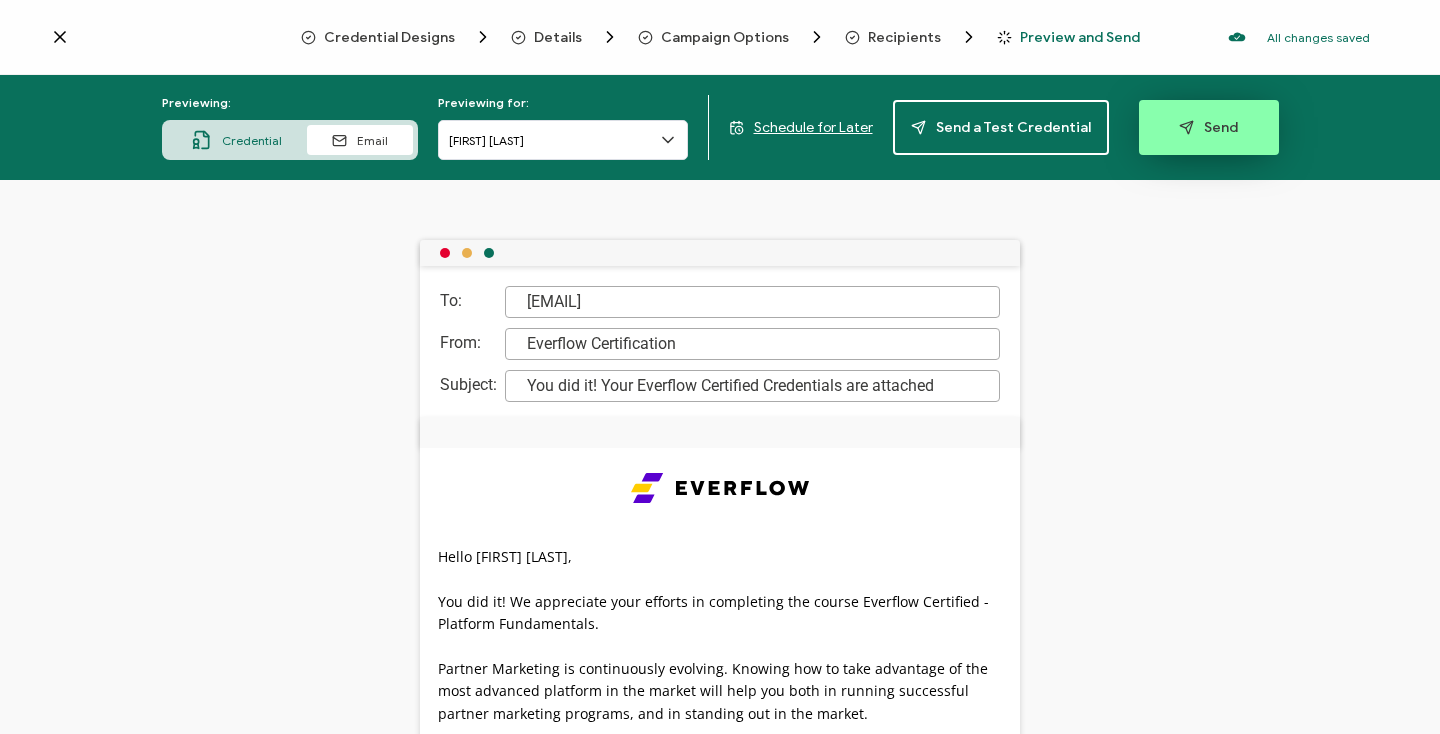 click on "Send" at bounding box center [1208, 127] 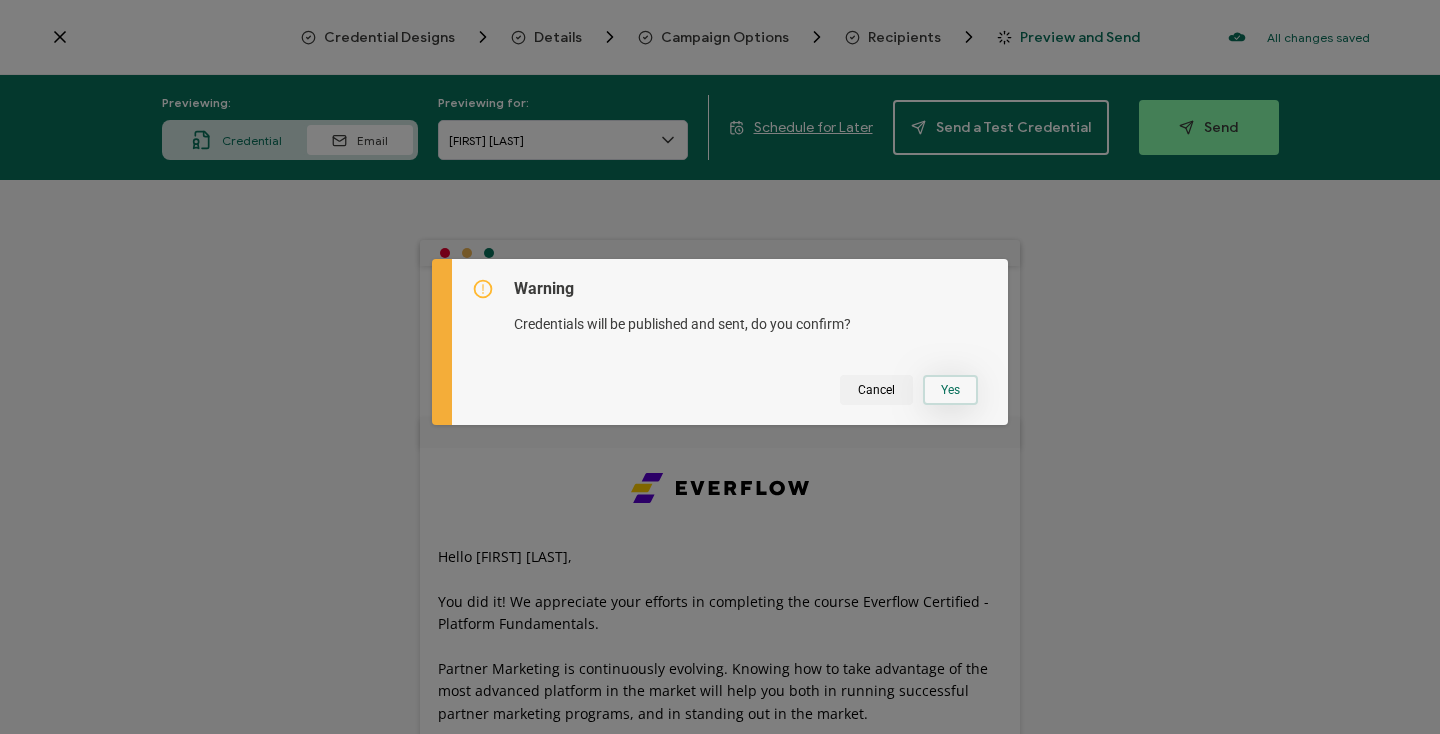 click on "Yes" at bounding box center [950, 390] 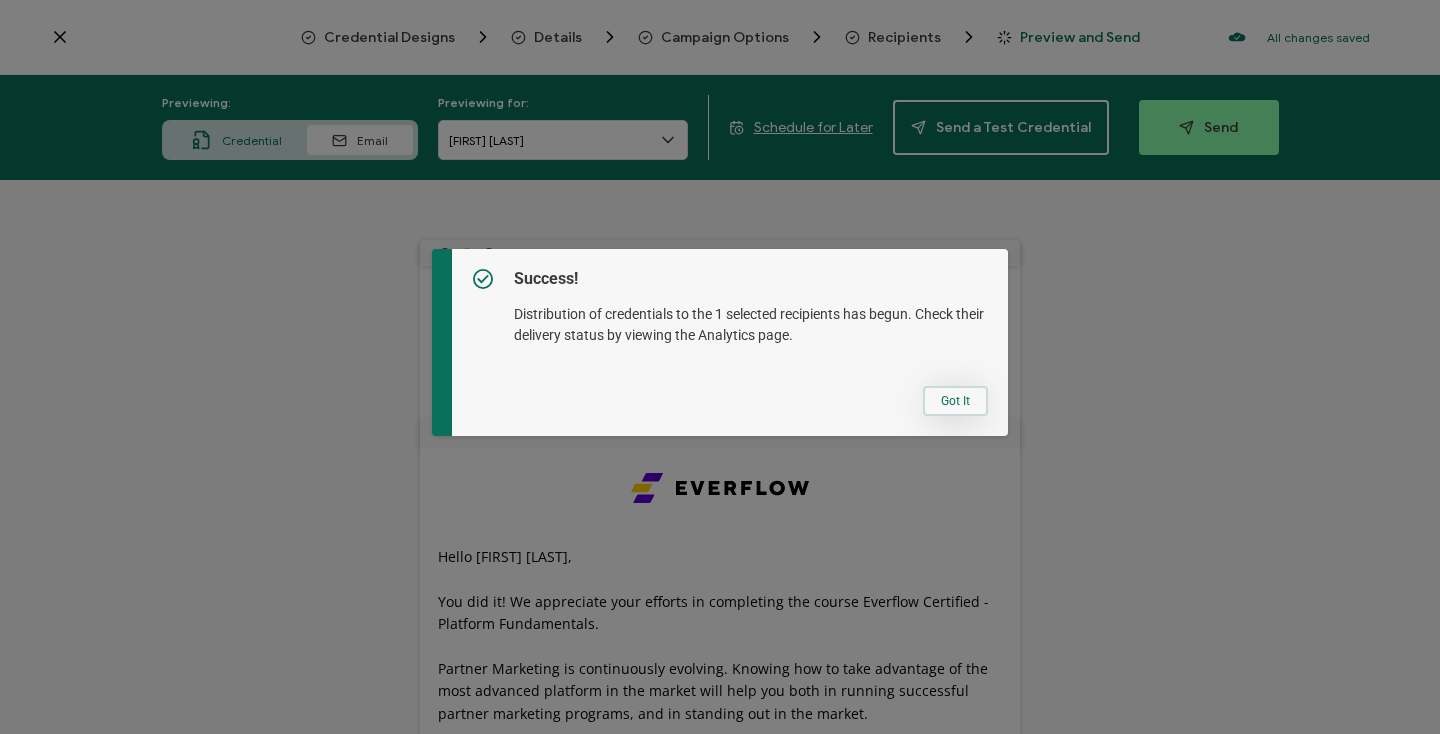 click on "Got It" at bounding box center [955, 401] 